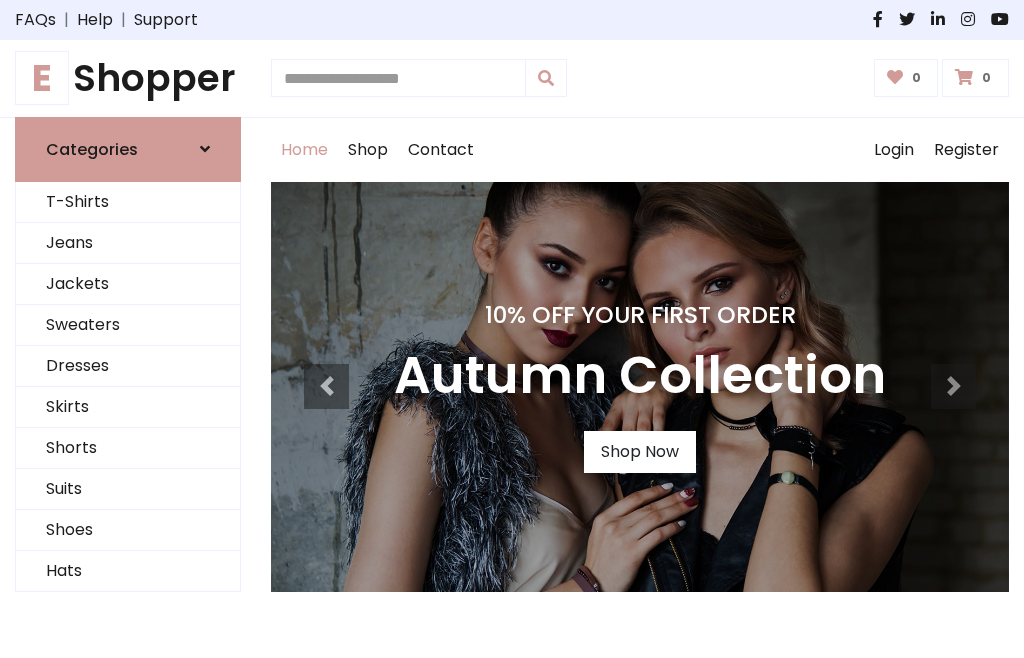 scroll, scrollTop: 0, scrollLeft: 0, axis: both 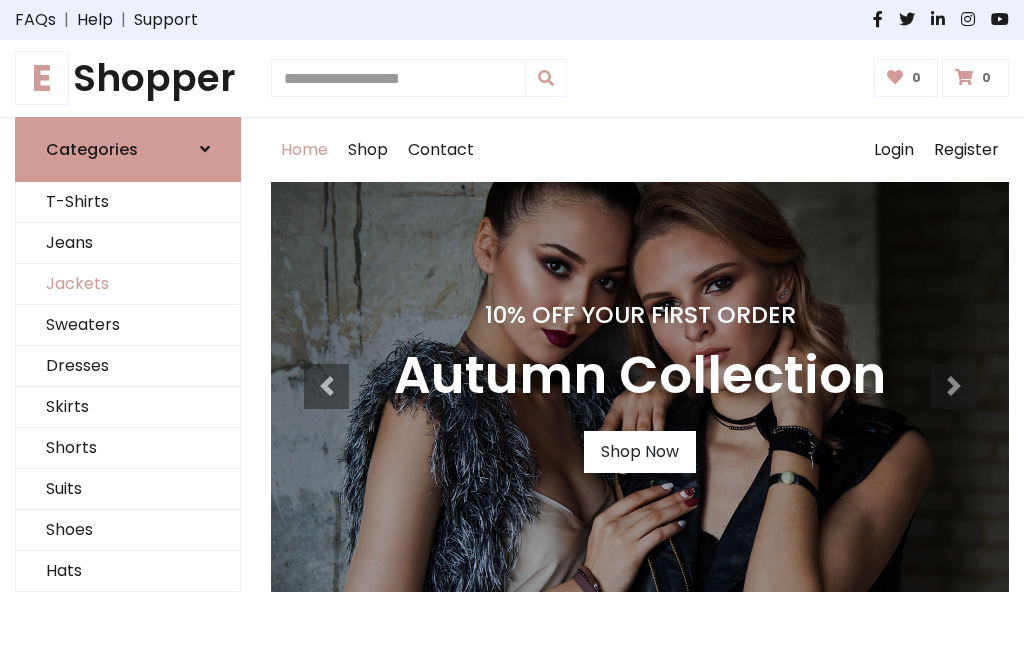 click on "Jackets" at bounding box center (128, 284) 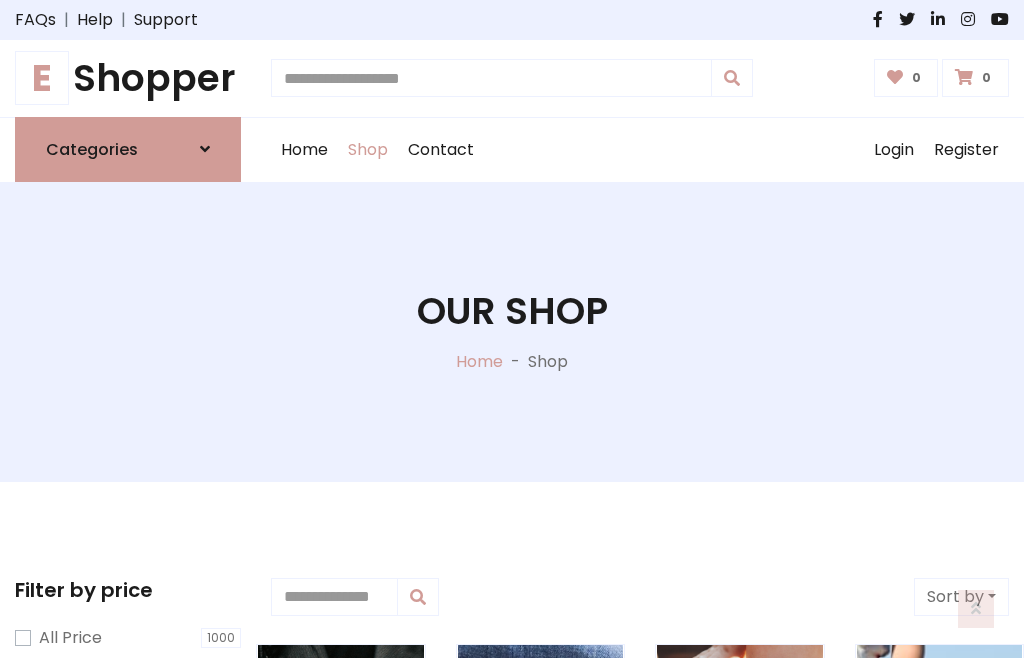scroll, scrollTop: 904, scrollLeft: 0, axis: vertical 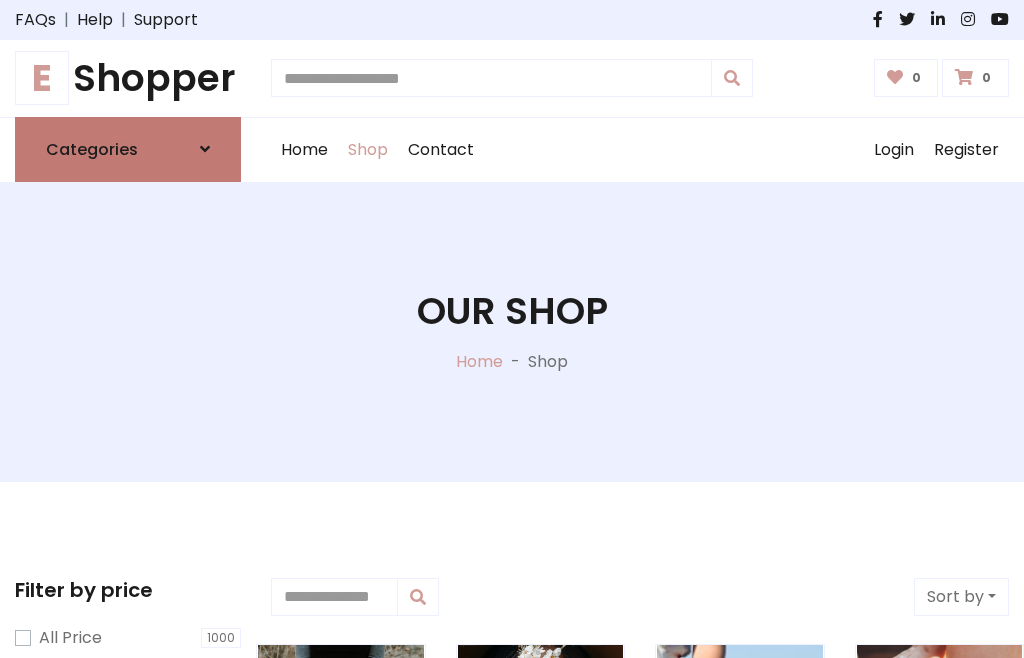 click on "Categories" at bounding box center (92, 149) 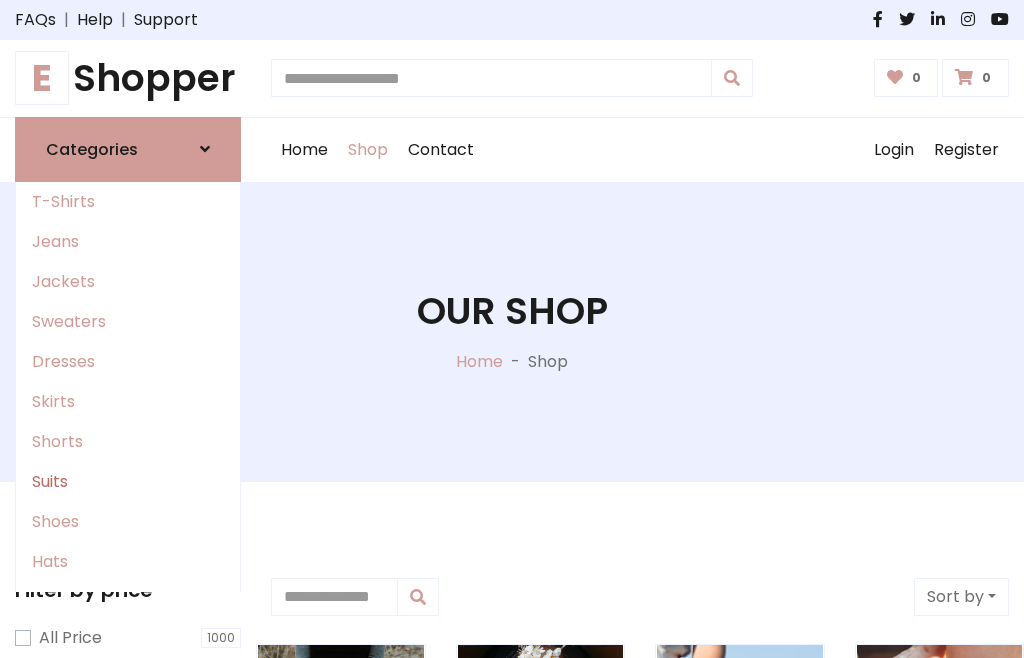 click on "Suits" at bounding box center [128, 482] 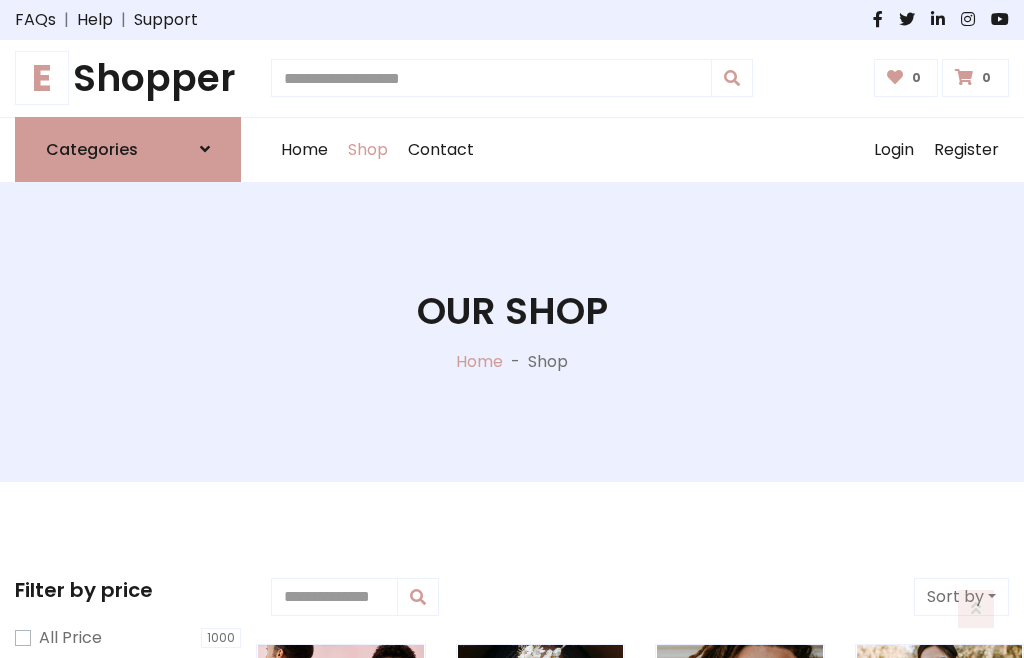 scroll, scrollTop: 1445, scrollLeft: 0, axis: vertical 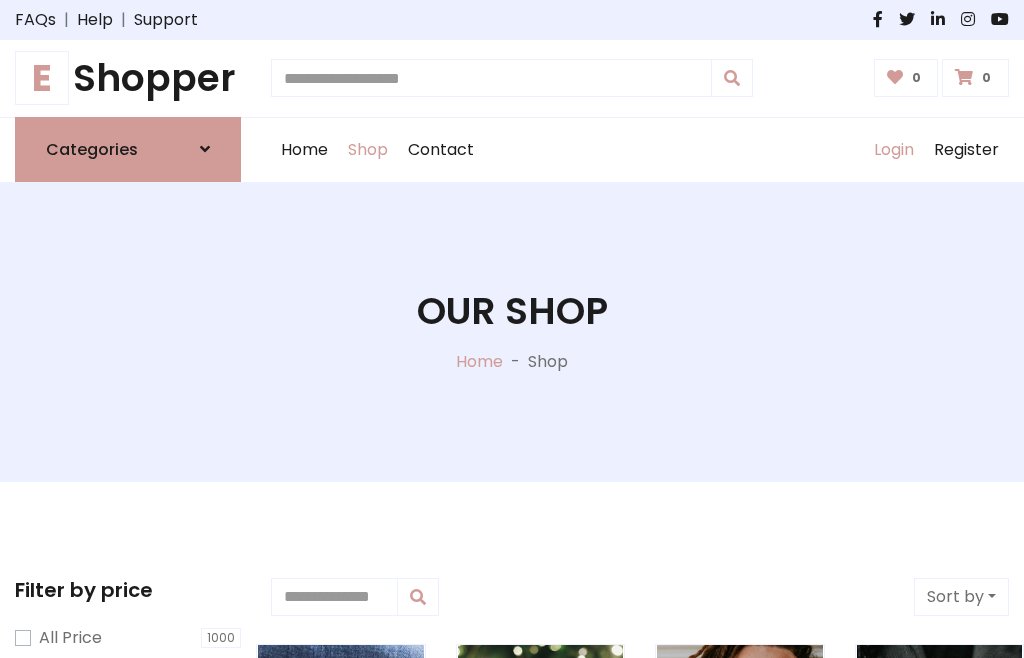 click on "Login" at bounding box center [894, 150] 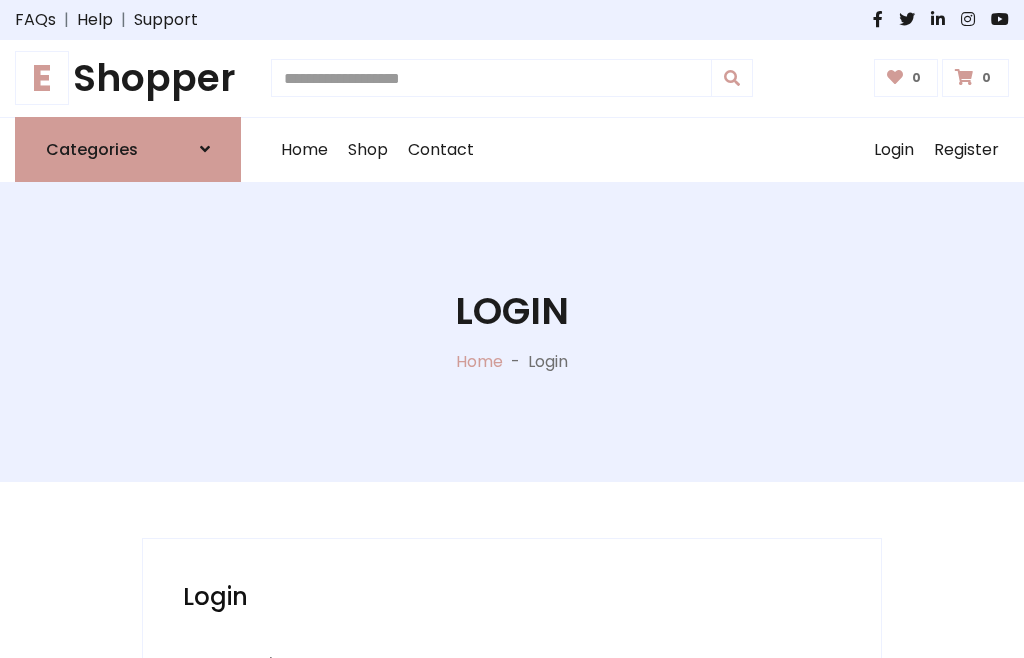 scroll, scrollTop: 0, scrollLeft: 0, axis: both 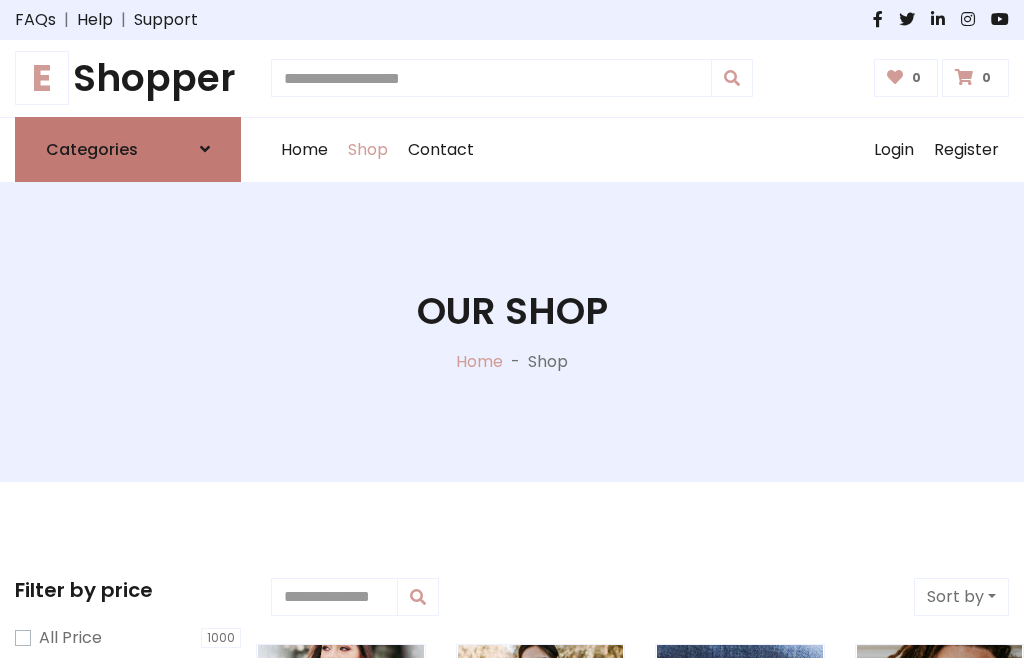 click at bounding box center (205, 149) 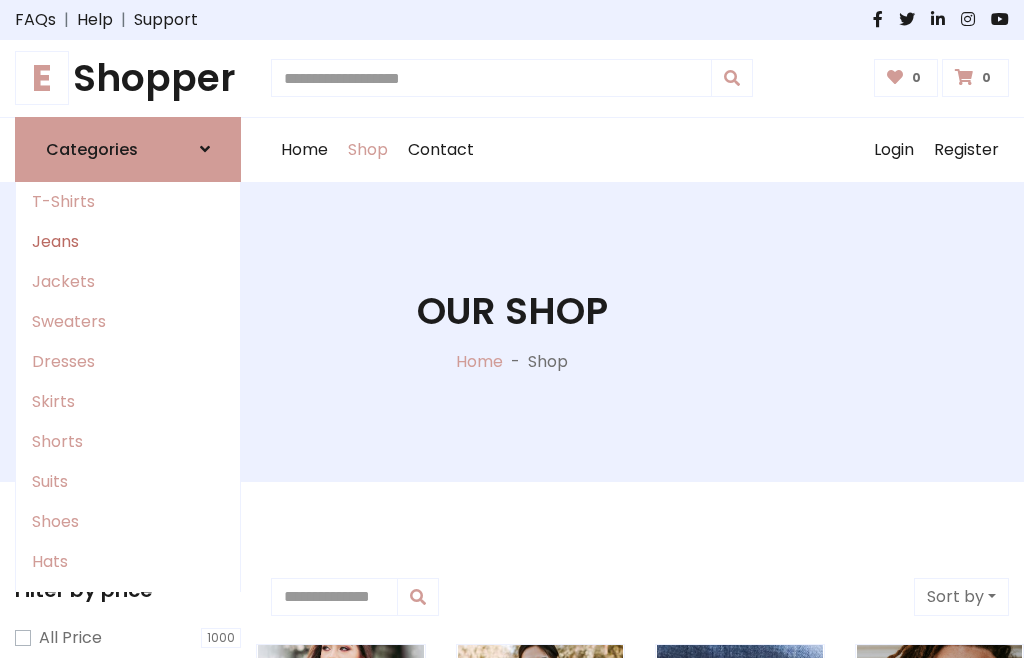 click on "Jeans" at bounding box center (128, 242) 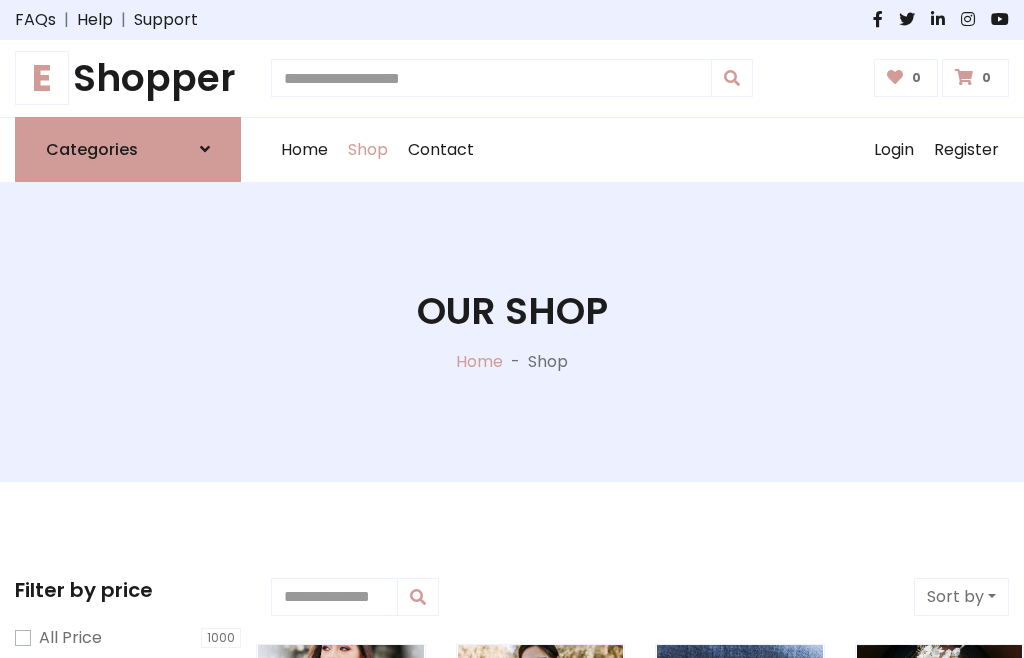 scroll, scrollTop: 0, scrollLeft: 0, axis: both 